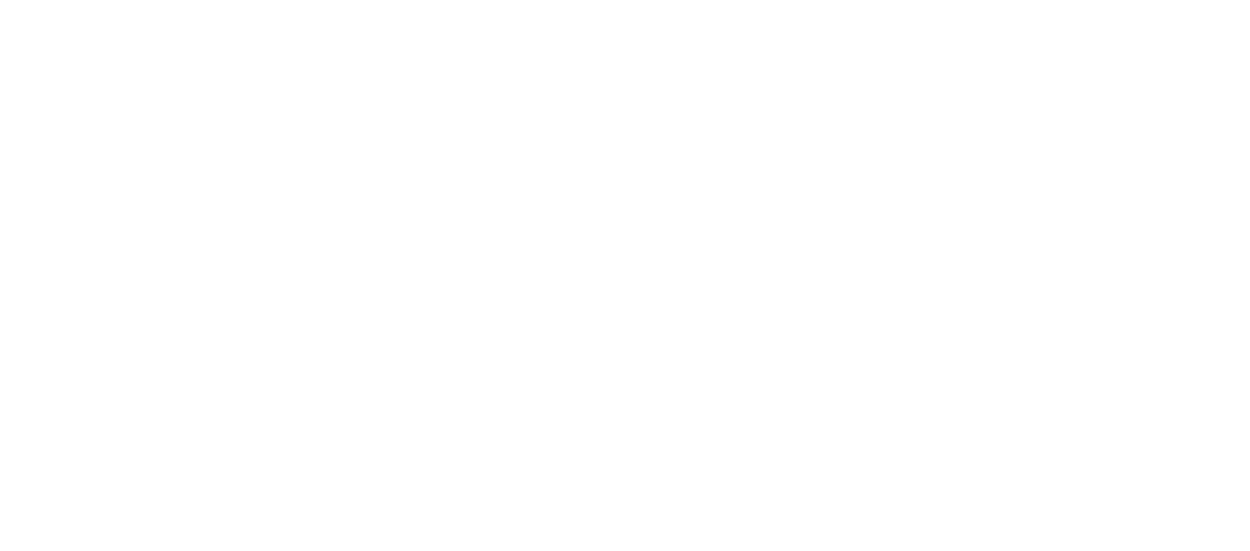 scroll, scrollTop: 0, scrollLeft: 0, axis: both 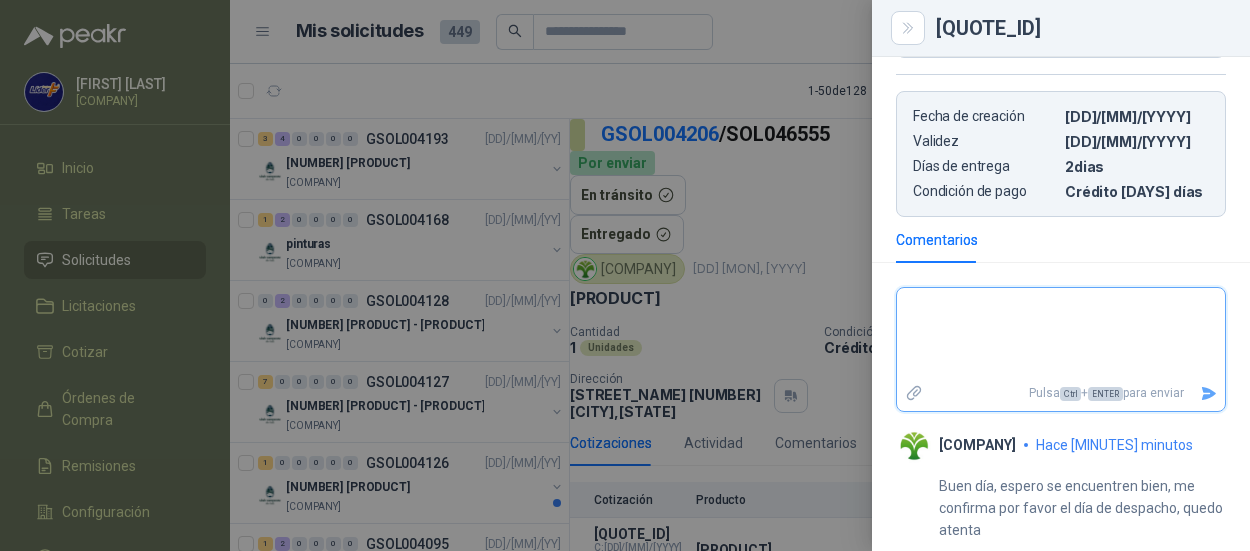 click at bounding box center [1061, 334] 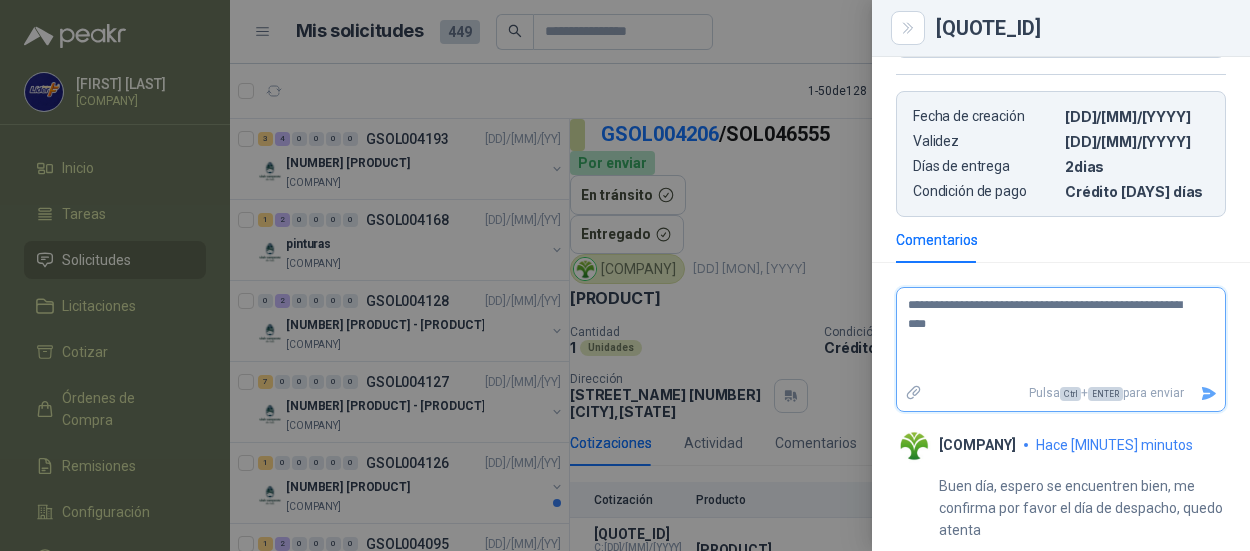click on "**********" at bounding box center [1053, 334] 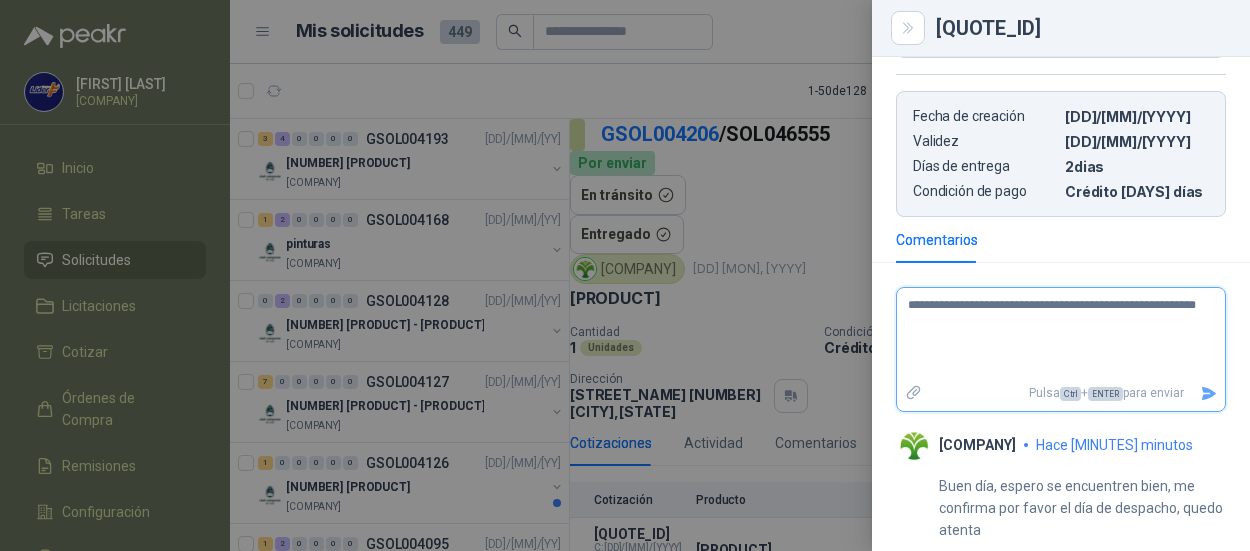 type on "**********" 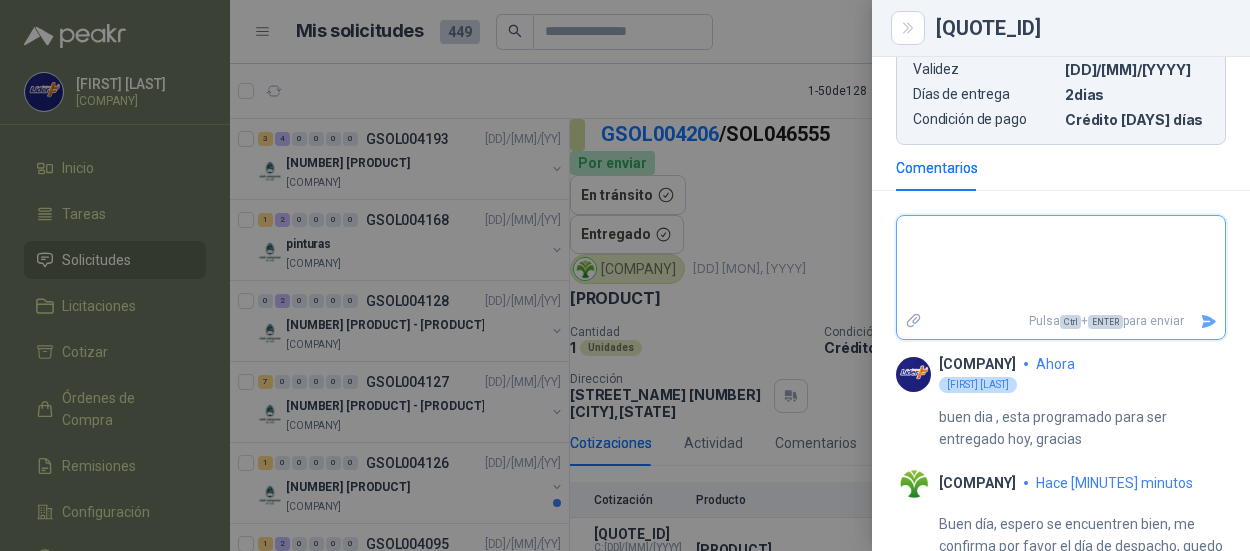 scroll, scrollTop: 725, scrollLeft: 0, axis: vertical 